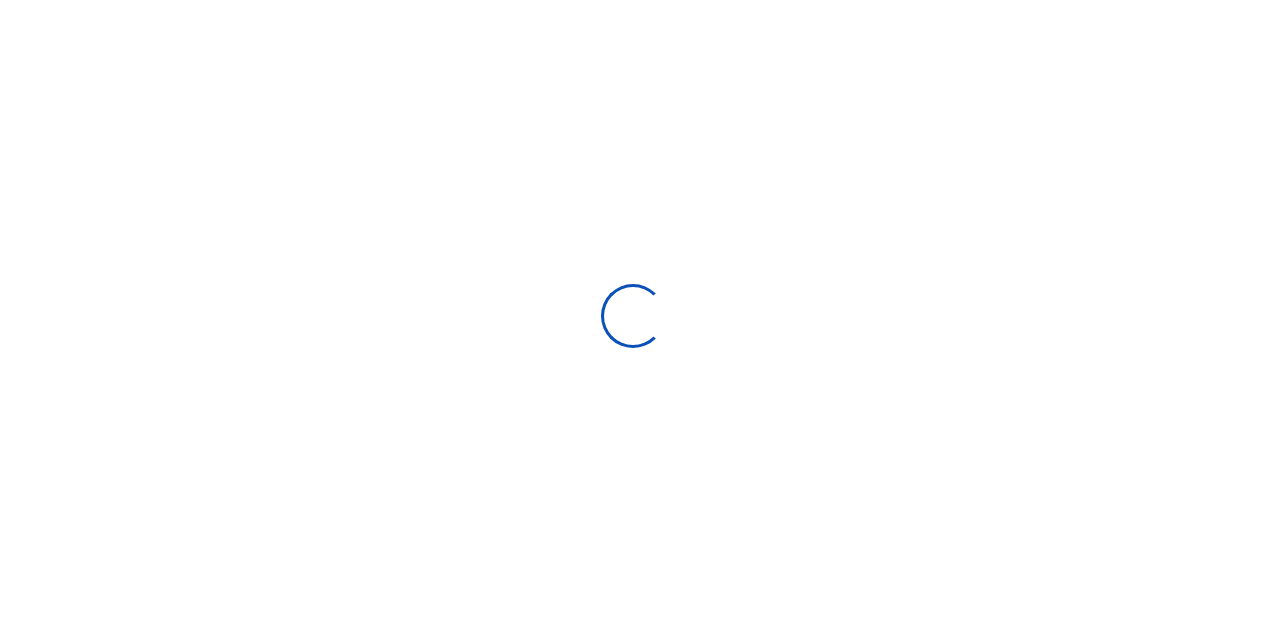 scroll, scrollTop: 0, scrollLeft: 0, axis: both 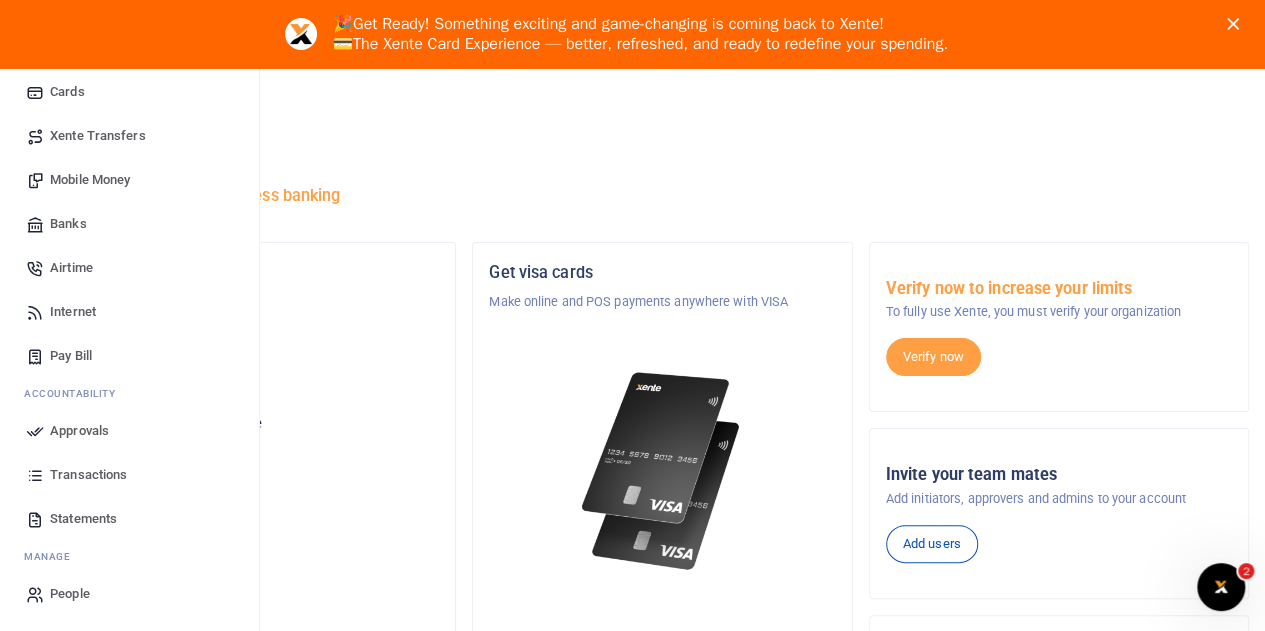 click on "Statements" at bounding box center (83, 519) 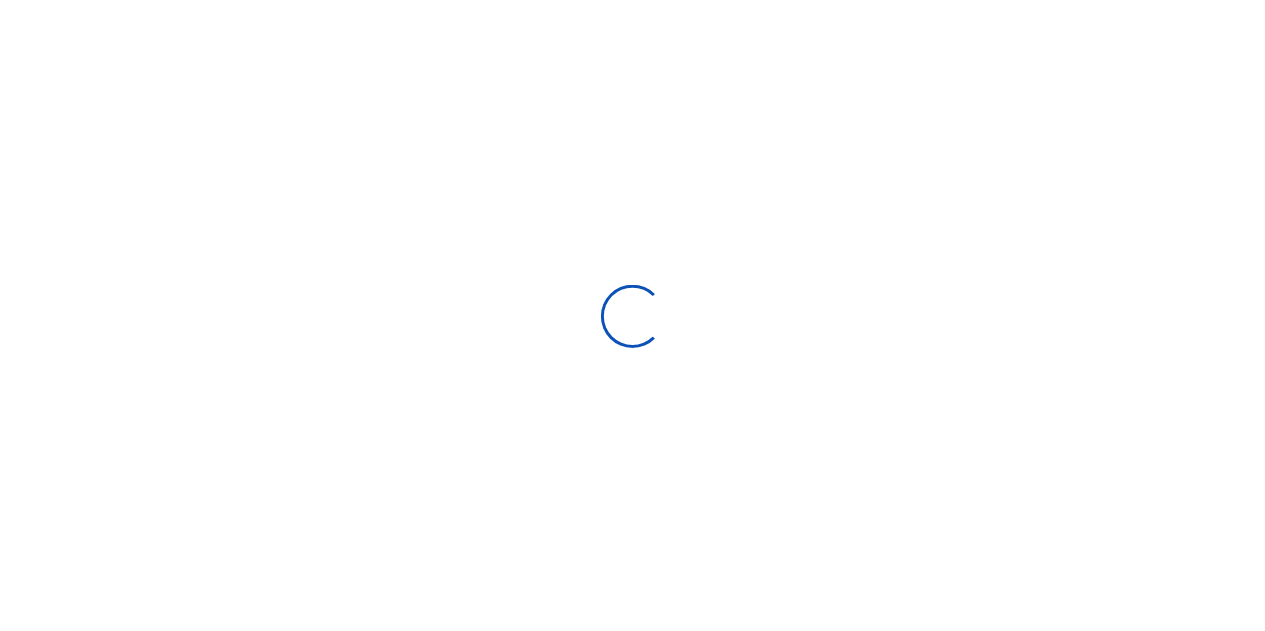 scroll, scrollTop: 0, scrollLeft: 0, axis: both 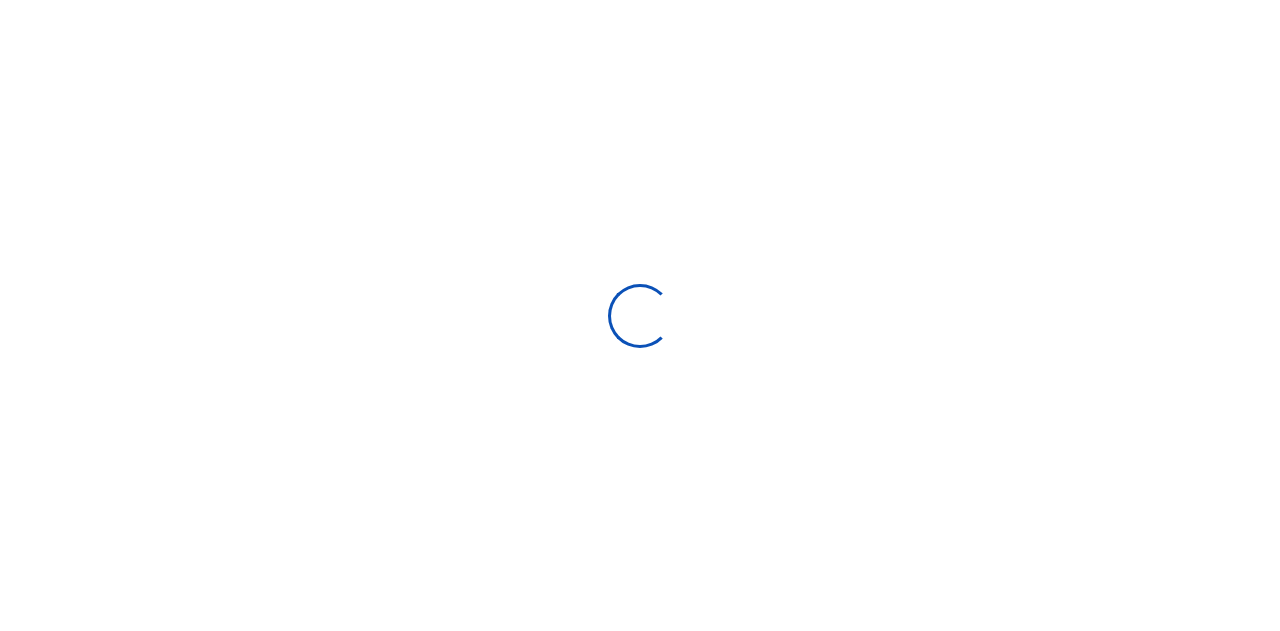 select on "ALL" 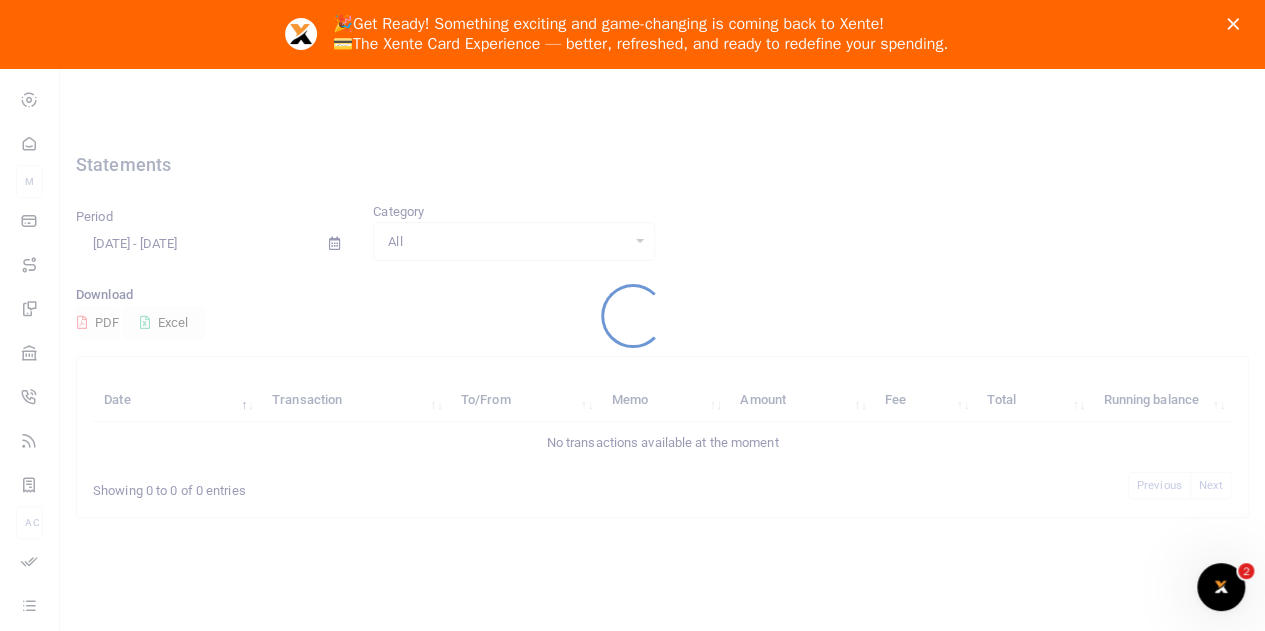 scroll, scrollTop: 0, scrollLeft: 0, axis: both 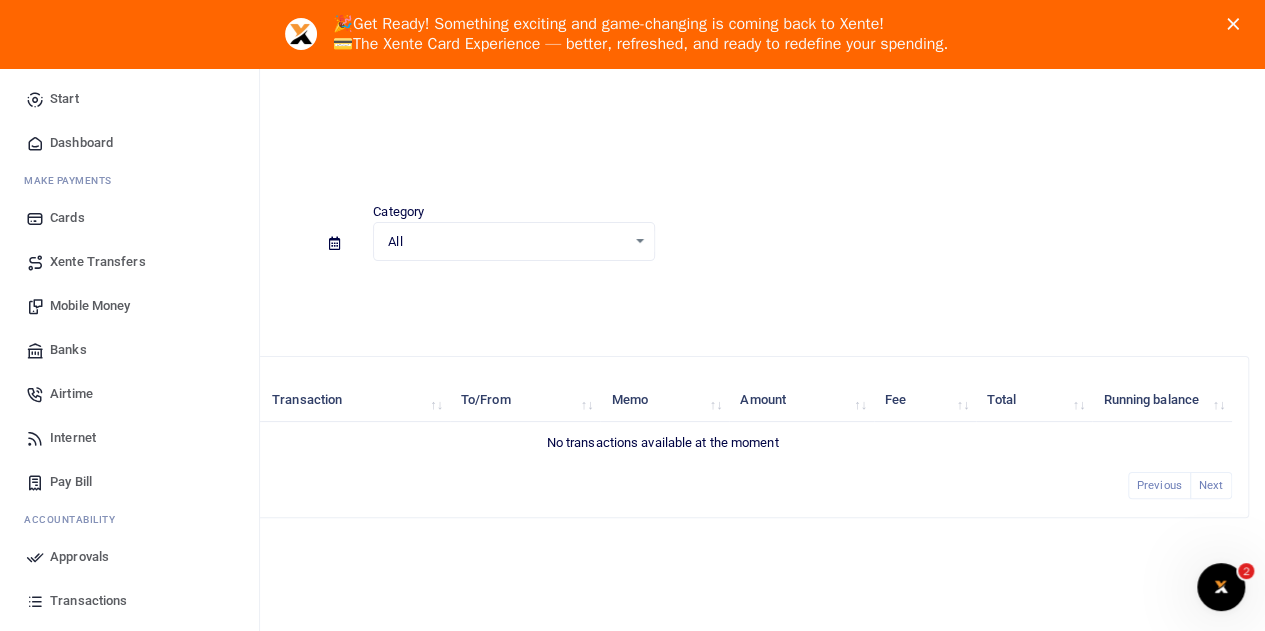 click on "Dashboard" at bounding box center [81, 143] 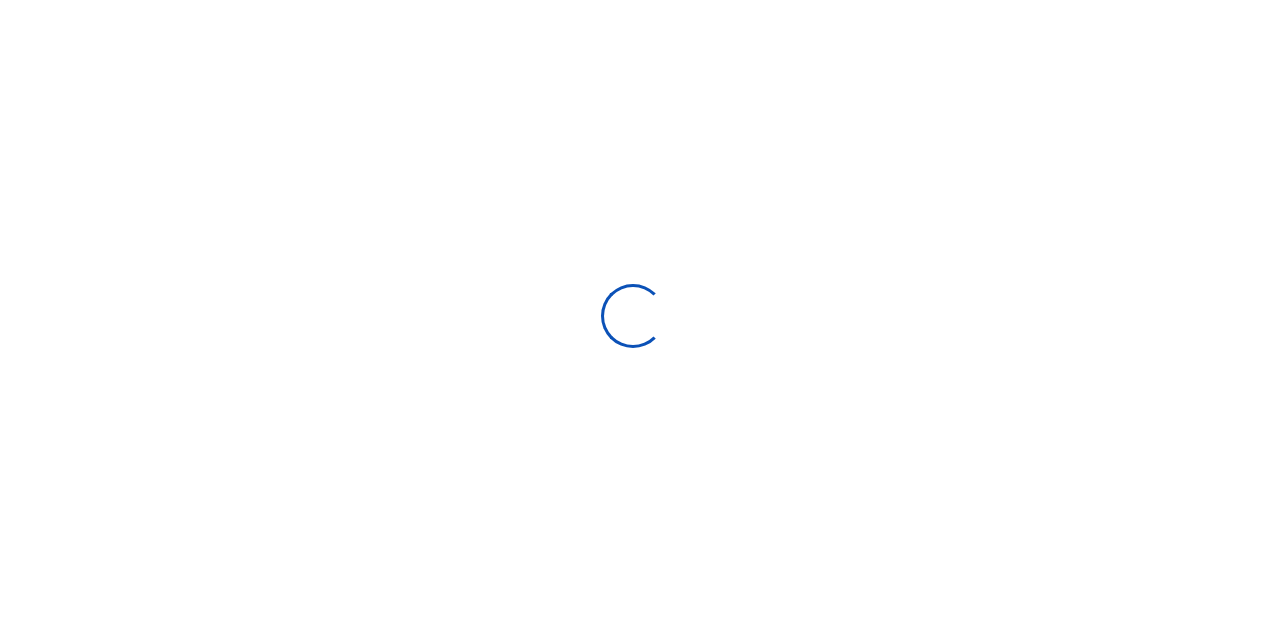 scroll, scrollTop: 0, scrollLeft: 0, axis: both 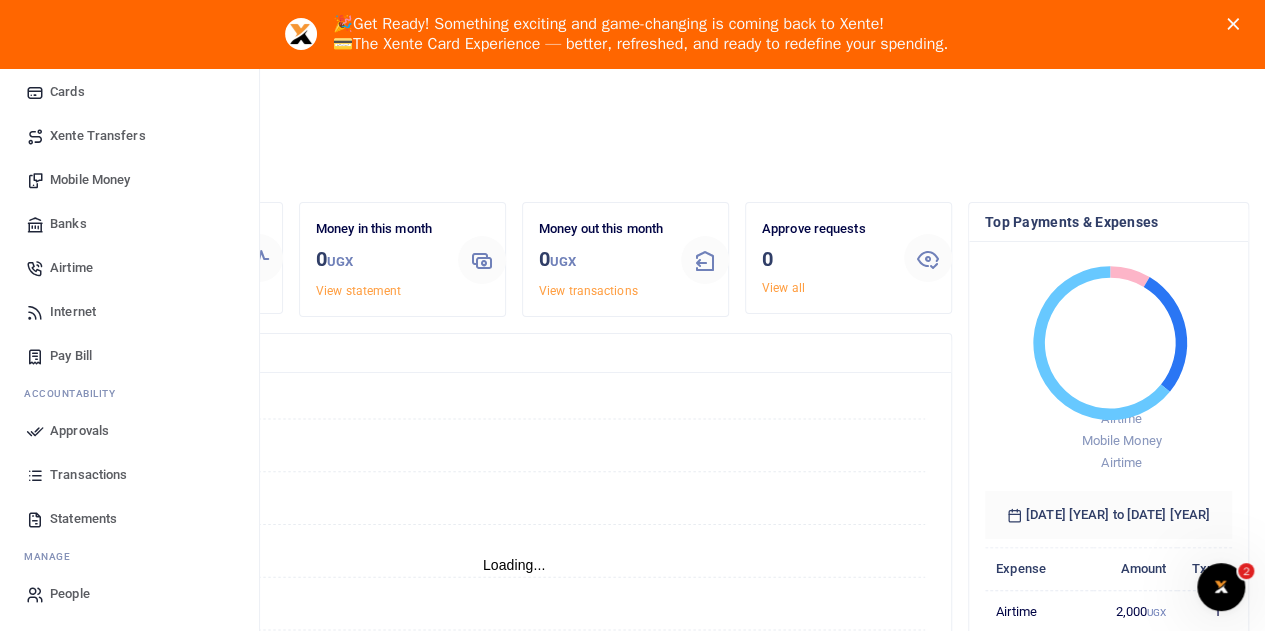 click on "Transactions" at bounding box center [88, 475] 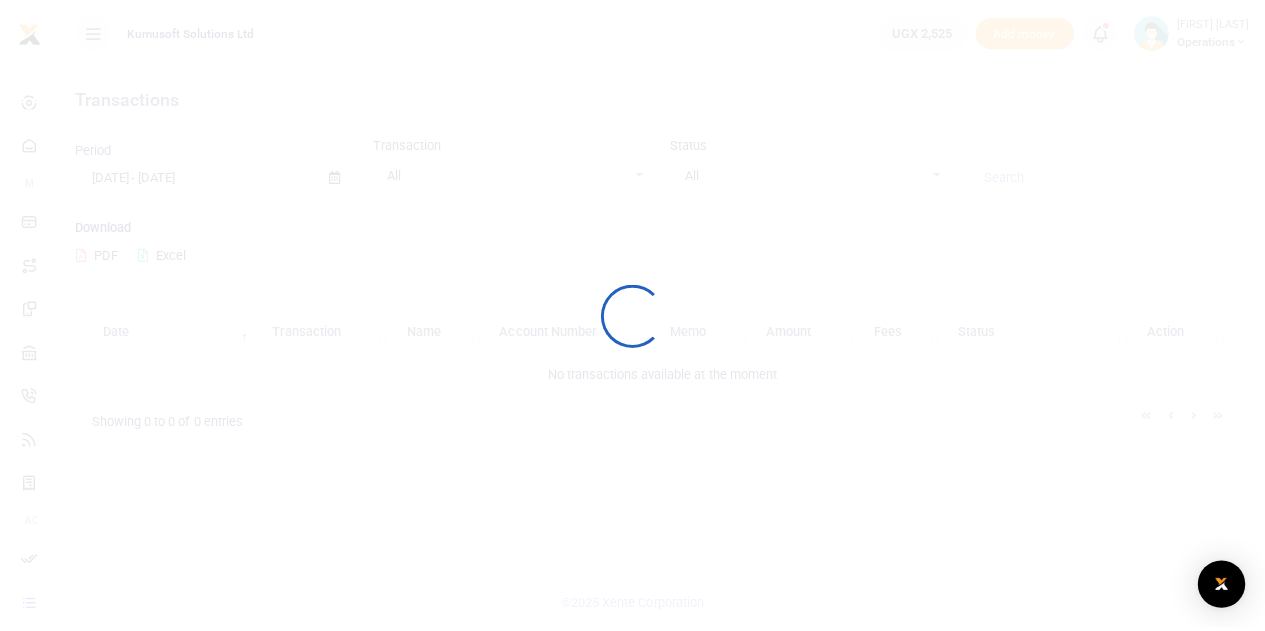 scroll, scrollTop: 0, scrollLeft: 0, axis: both 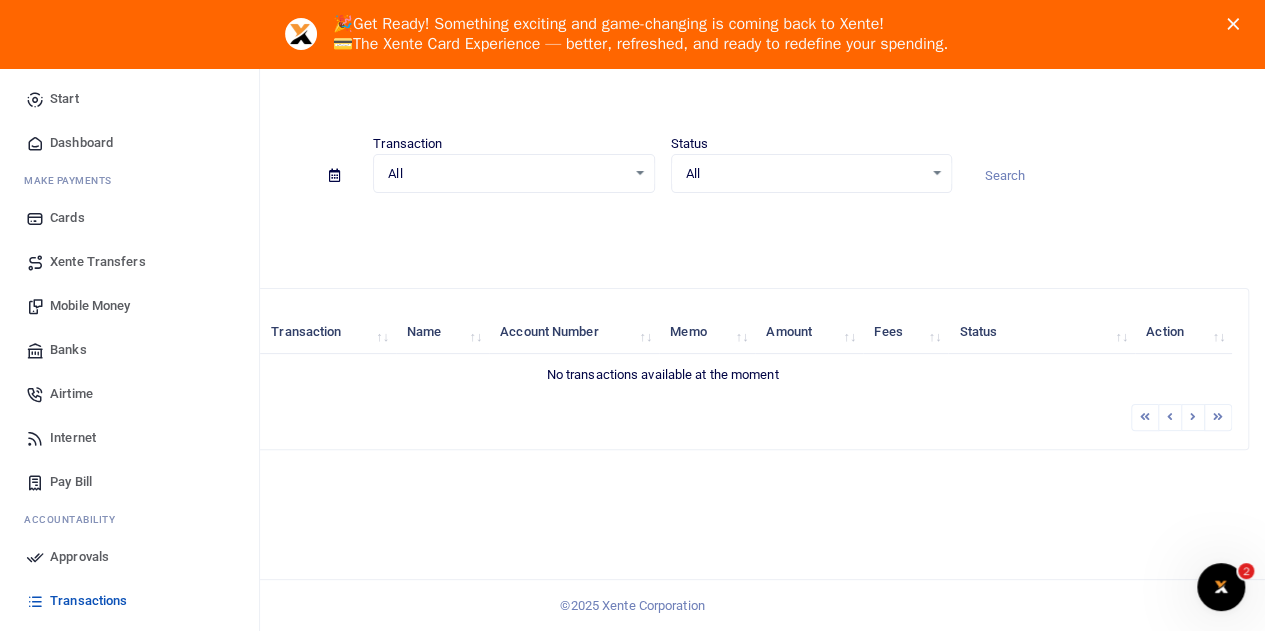 click on "Dashboard" at bounding box center (81, 143) 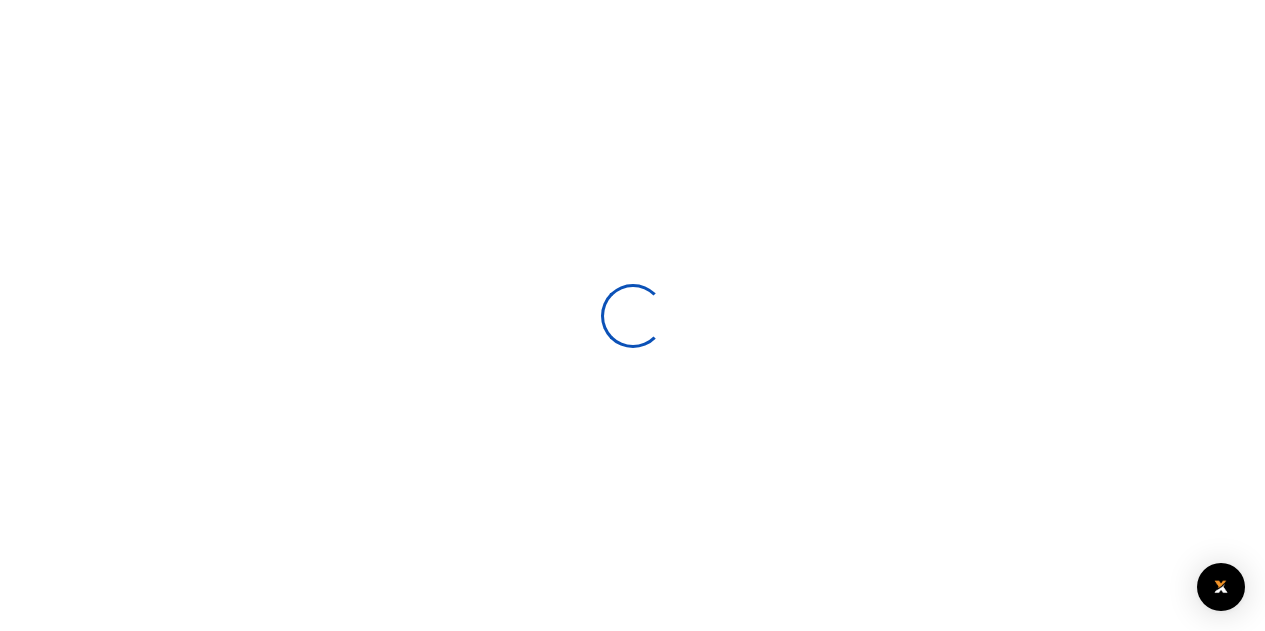 scroll, scrollTop: 0, scrollLeft: 0, axis: both 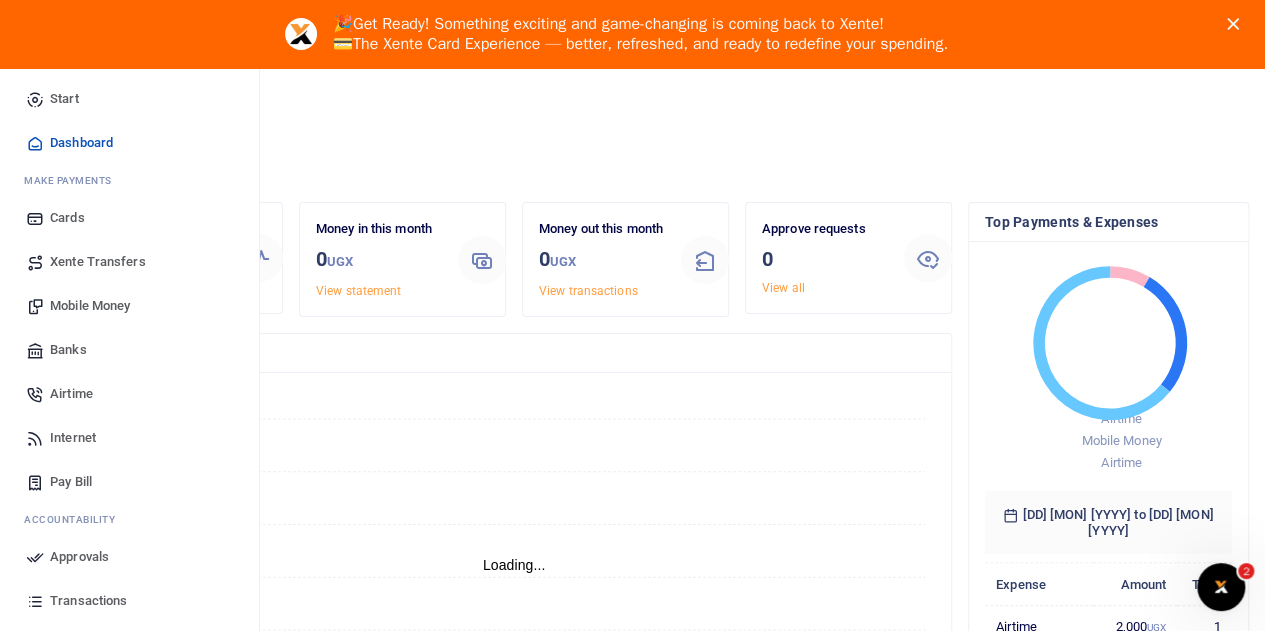 click on "Cards" at bounding box center [67, 218] 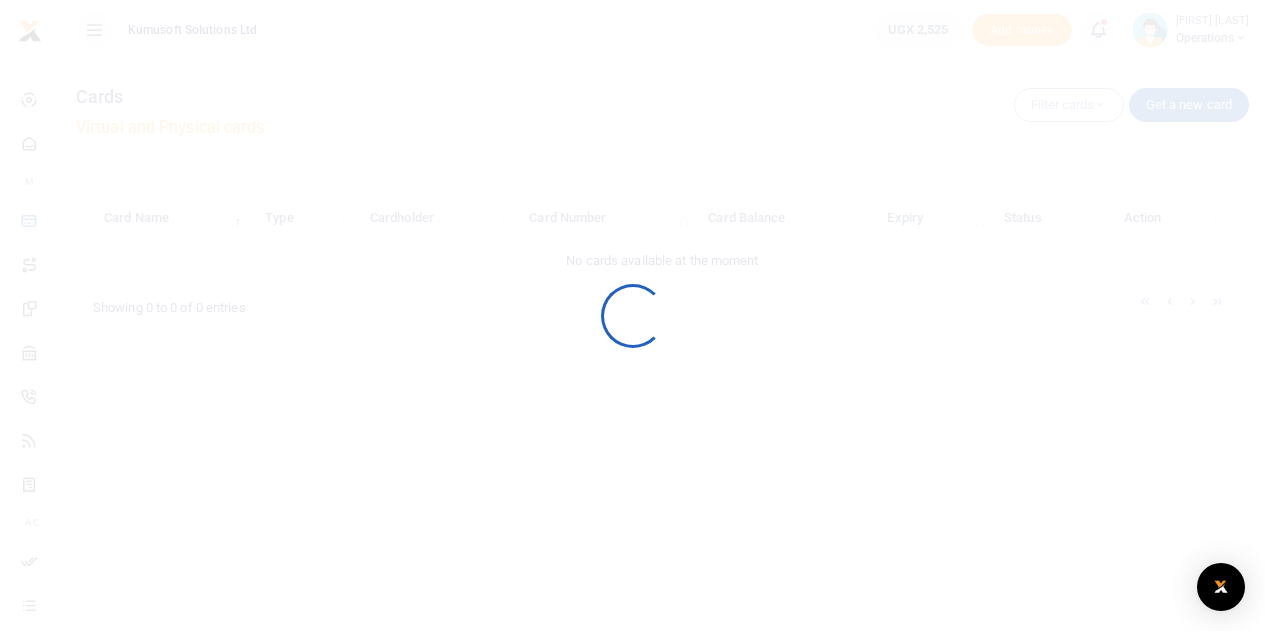 scroll, scrollTop: 0, scrollLeft: 0, axis: both 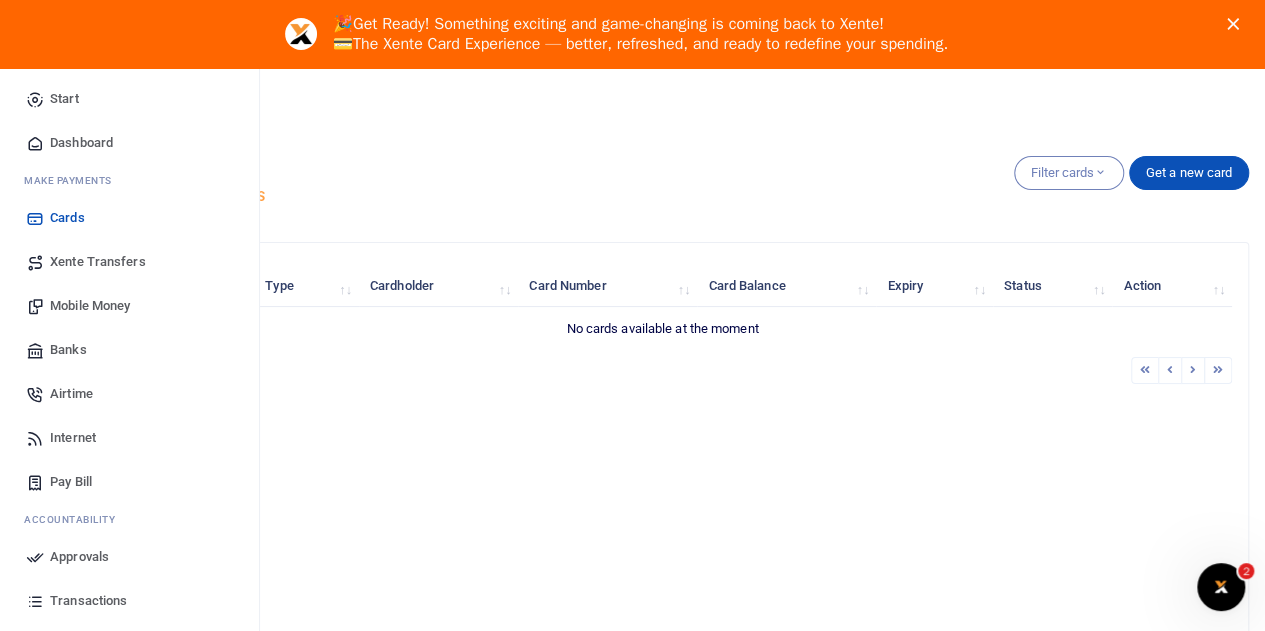 click on "Mobile Money" at bounding box center (90, 306) 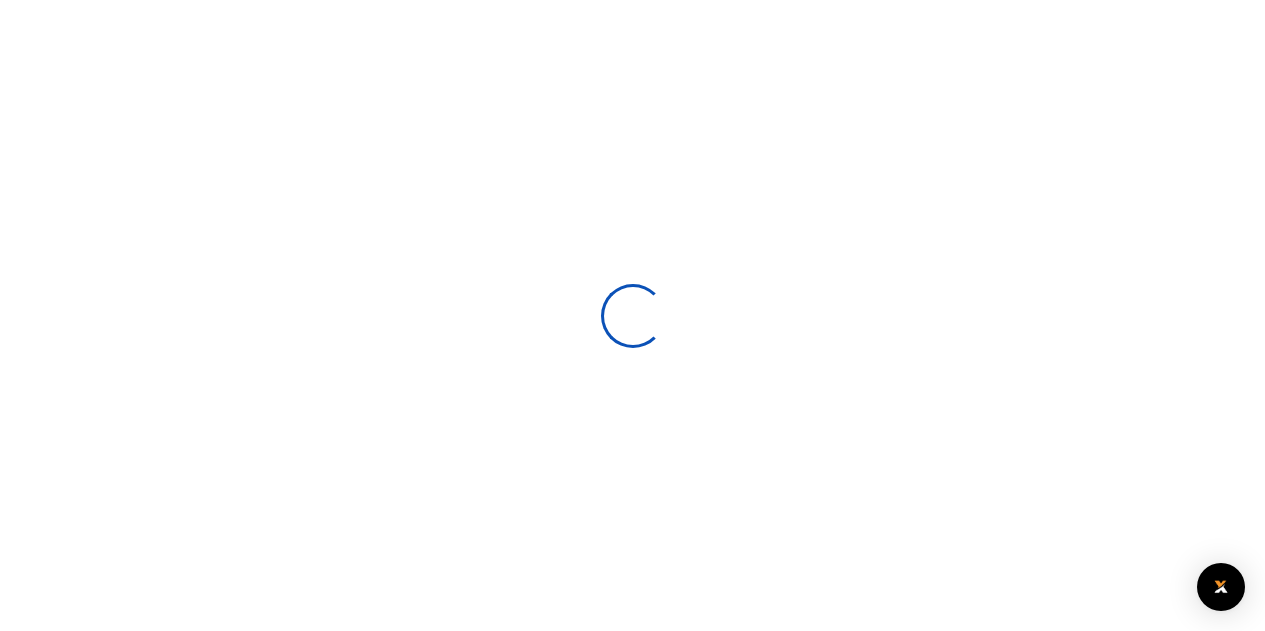 scroll, scrollTop: 0, scrollLeft: 0, axis: both 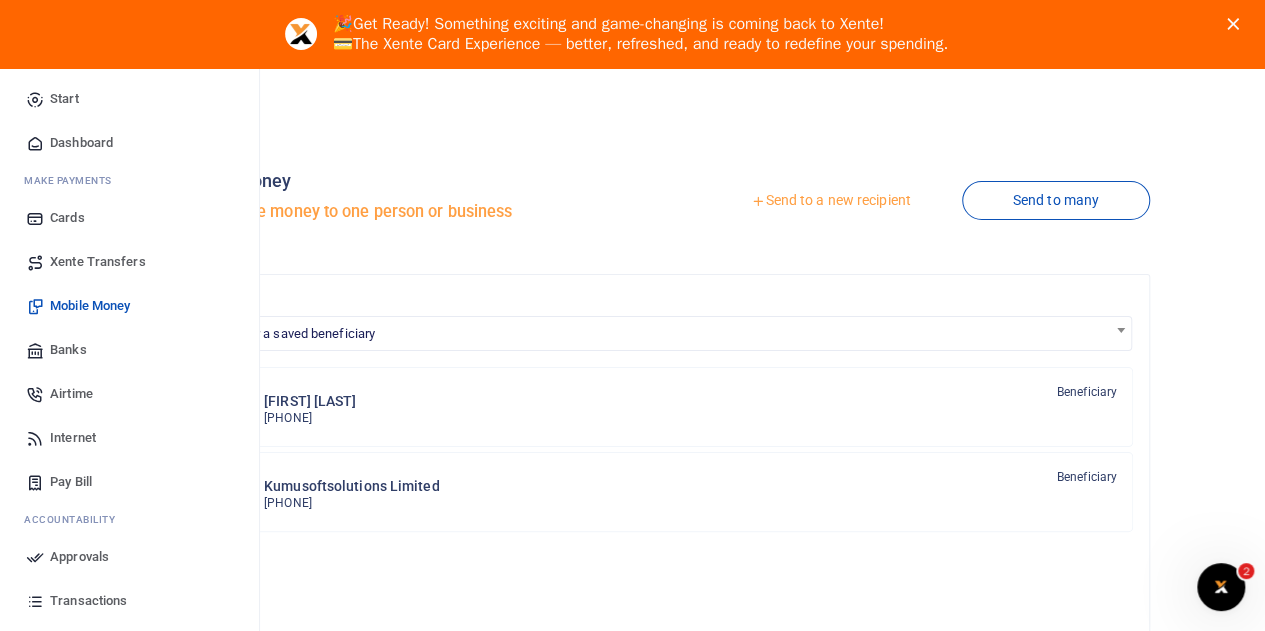 click on "Banks" at bounding box center [68, 350] 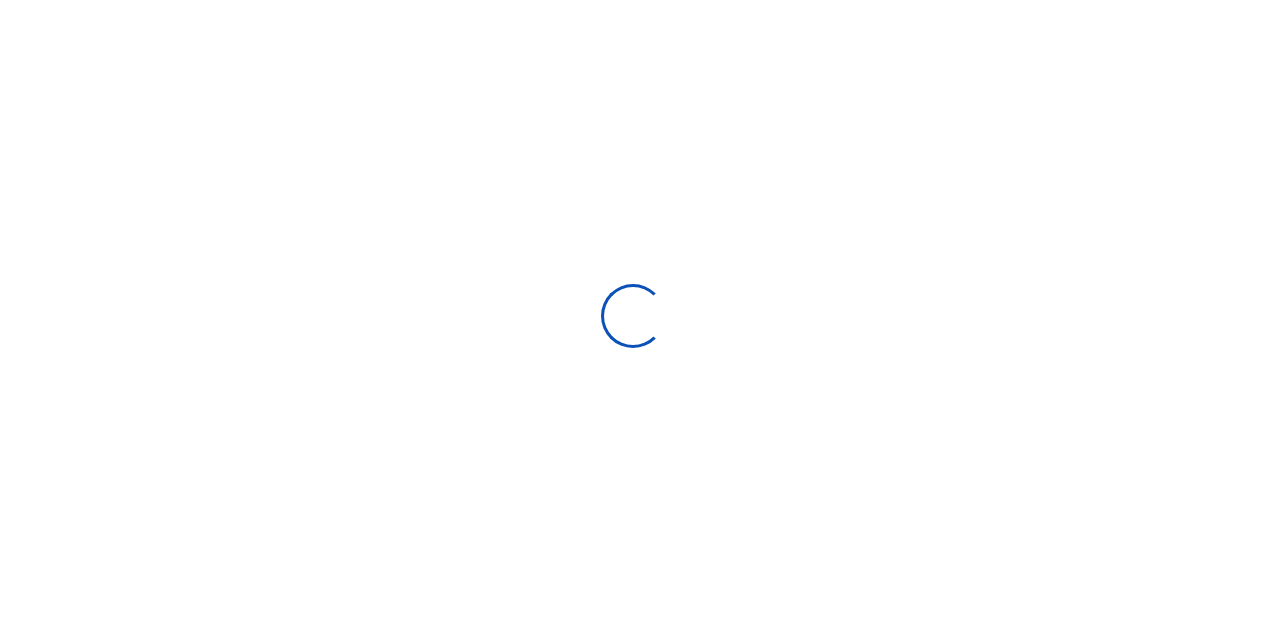 select 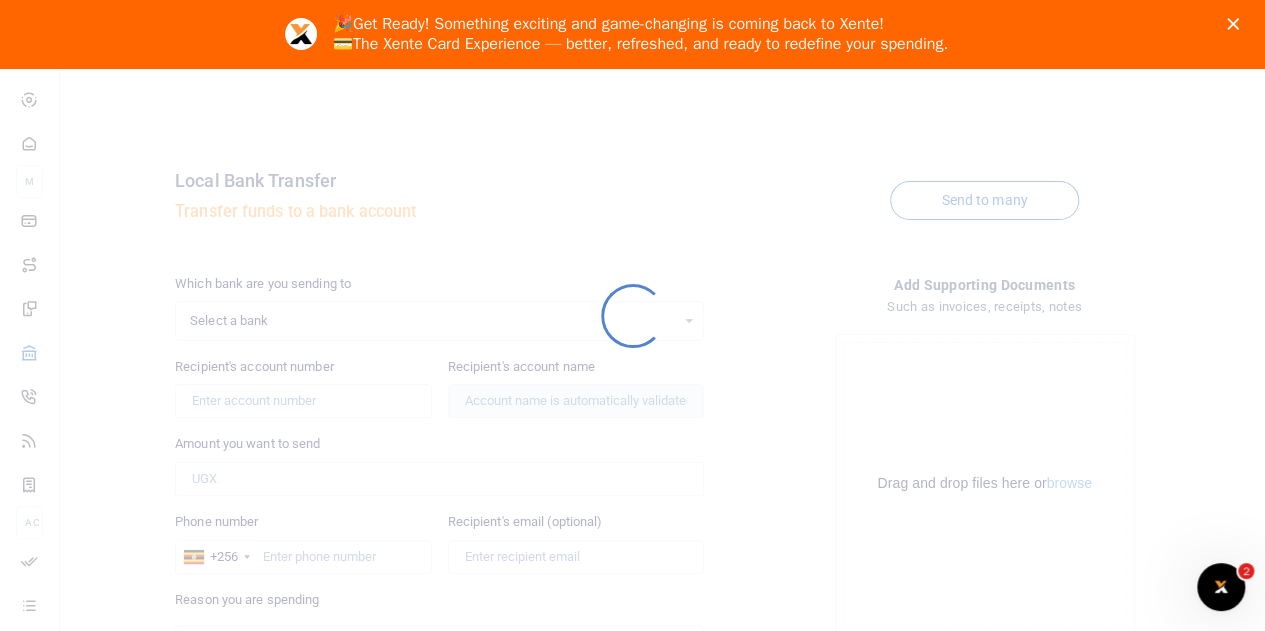 scroll, scrollTop: 0, scrollLeft: 0, axis: both 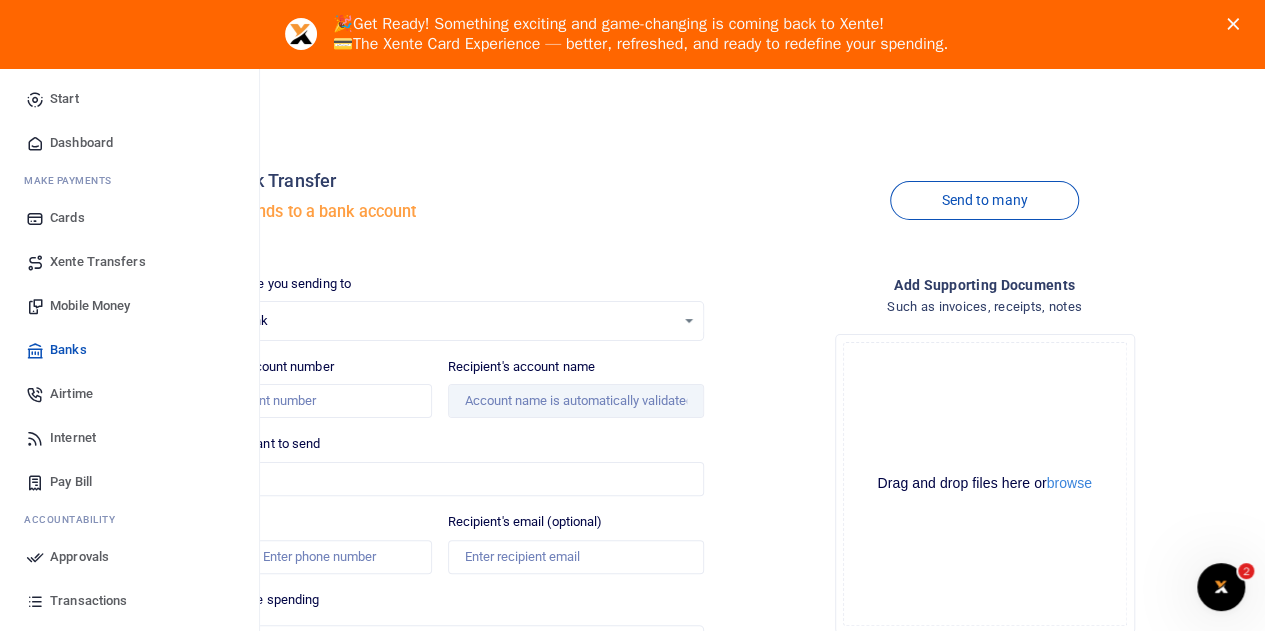 click on "Dashboard" at bounding box center [81, 143] 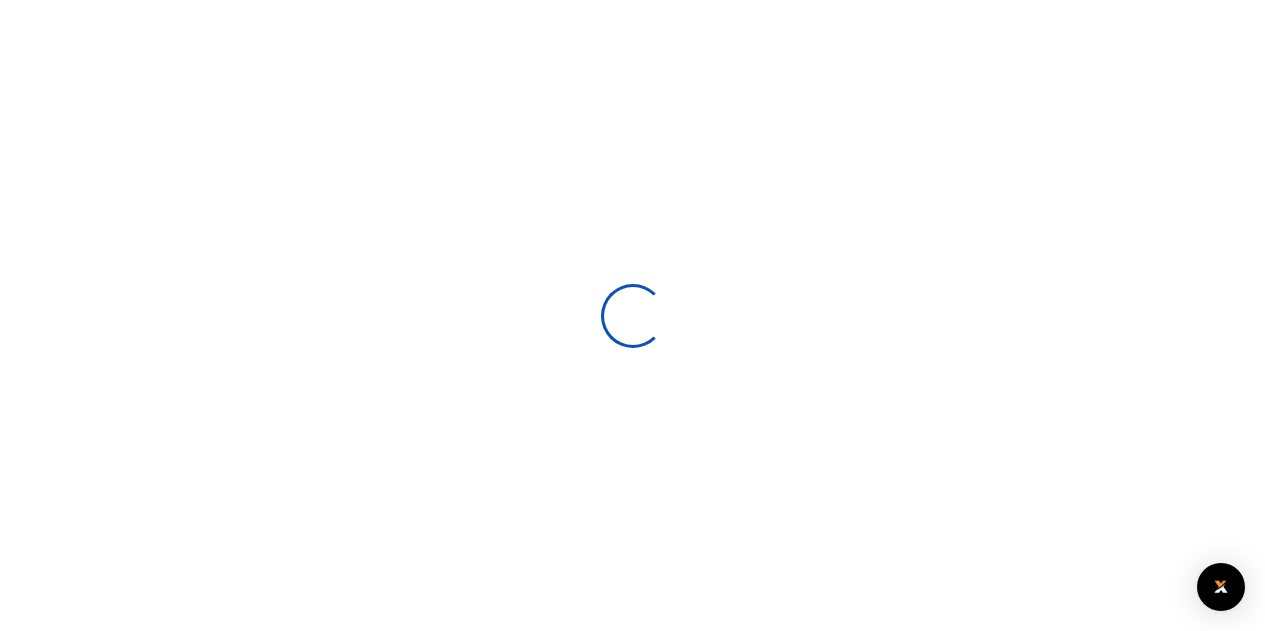 scroll, scrollTop: 0, scrollLeft: 0, axis: both 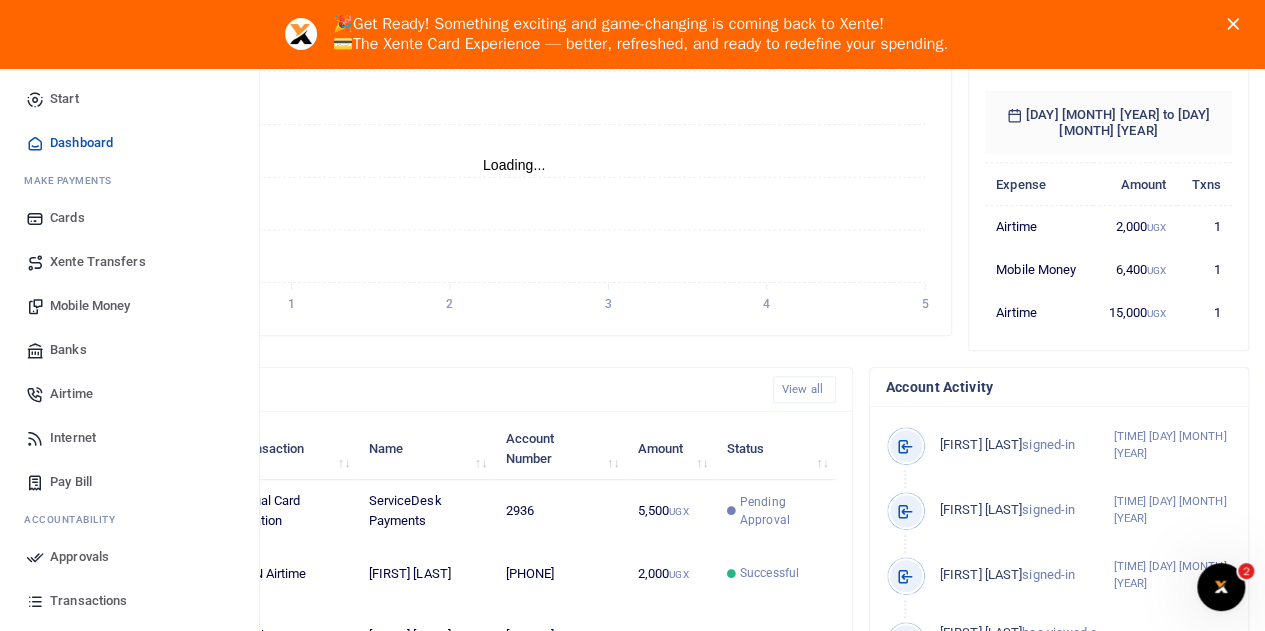 click on "Banks" at bounding box center (68, 350) 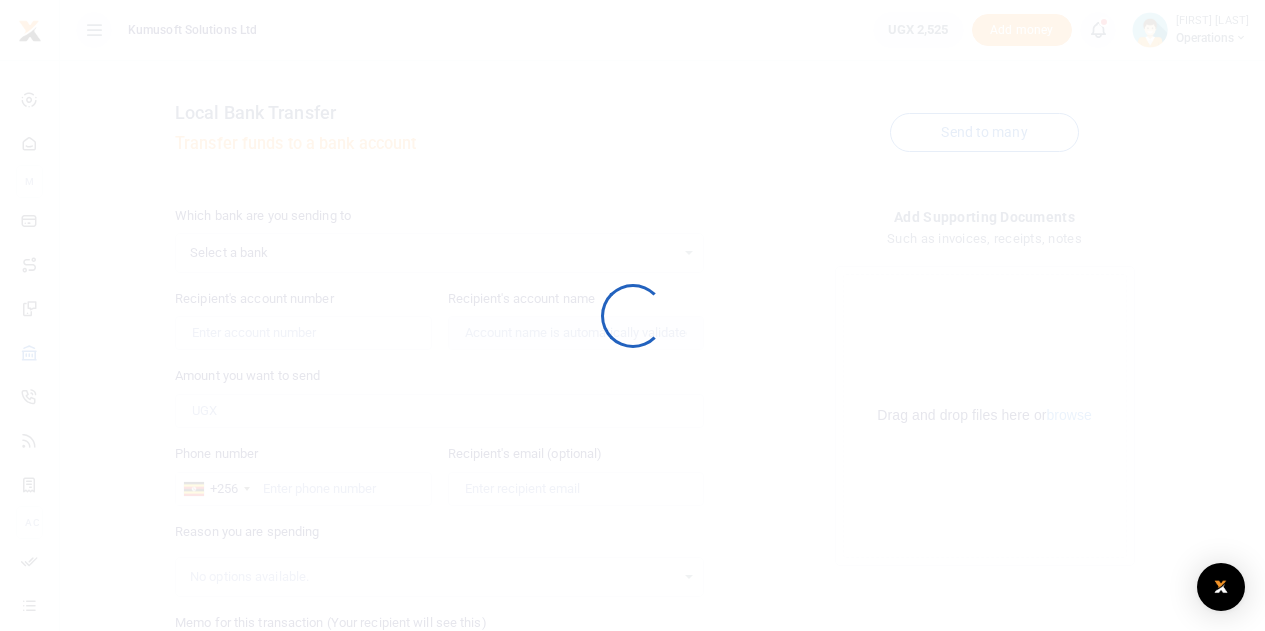 scroll, scrollTop: 0, scrollLeft: 0, axis: both 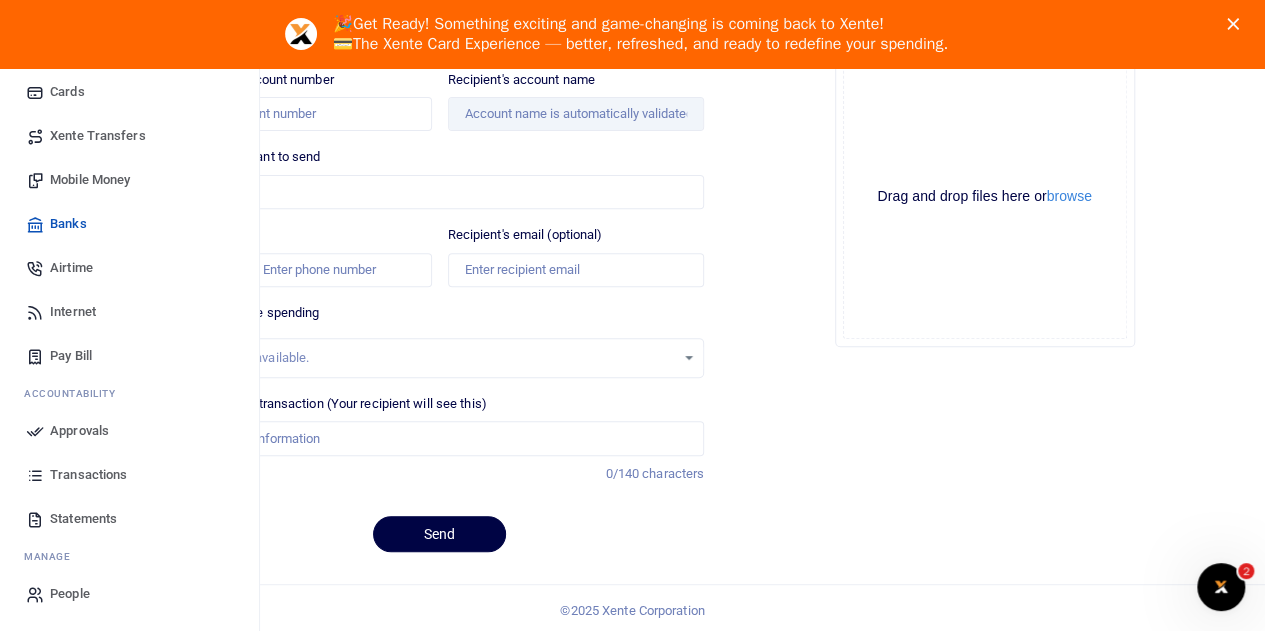 click on "Transactions" at bounding box center (88, 475) 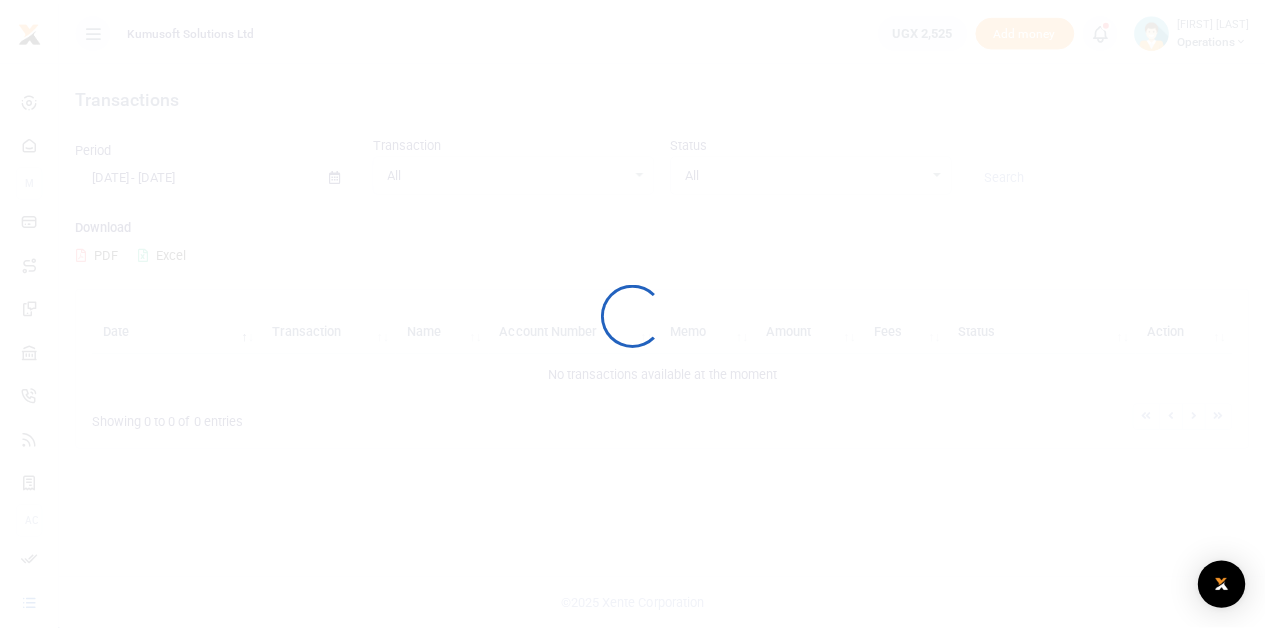 scroll, scrollTop: 0, scrollLeft: 0, axis: both 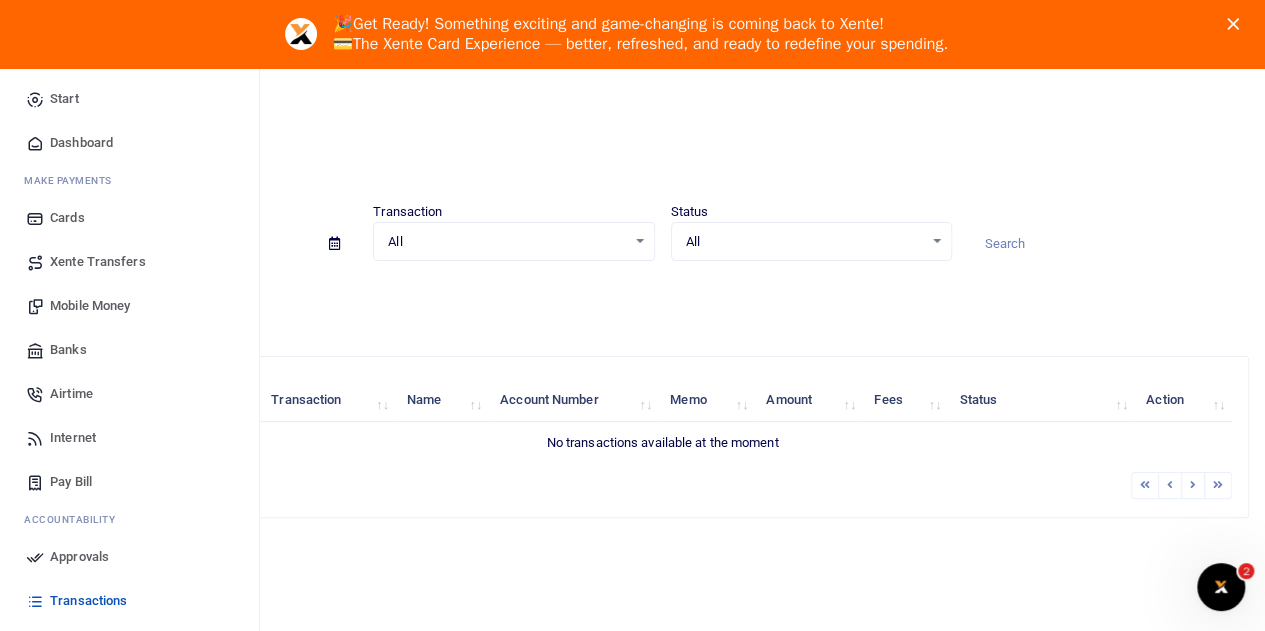 click on "Dashboard" at bounding box center (81, 143) 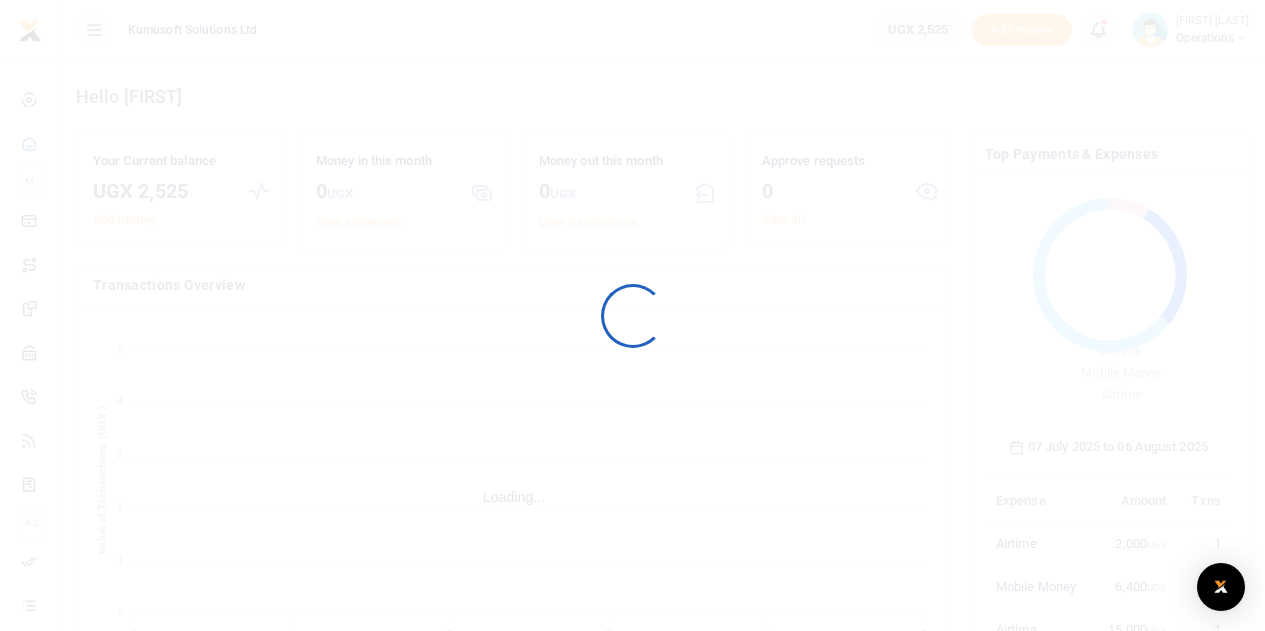 scroll, scrollTop: 0, scrollLeft: 0, axis: both 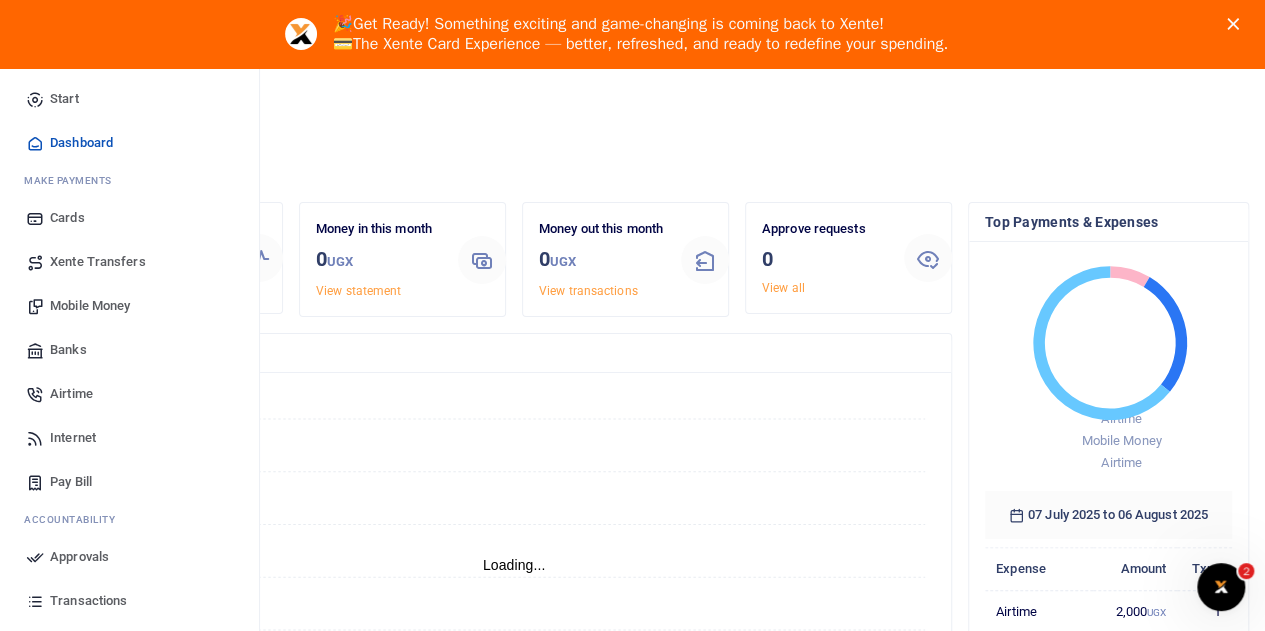 click on "Xente Transfers" at bounding box center (98, 262) 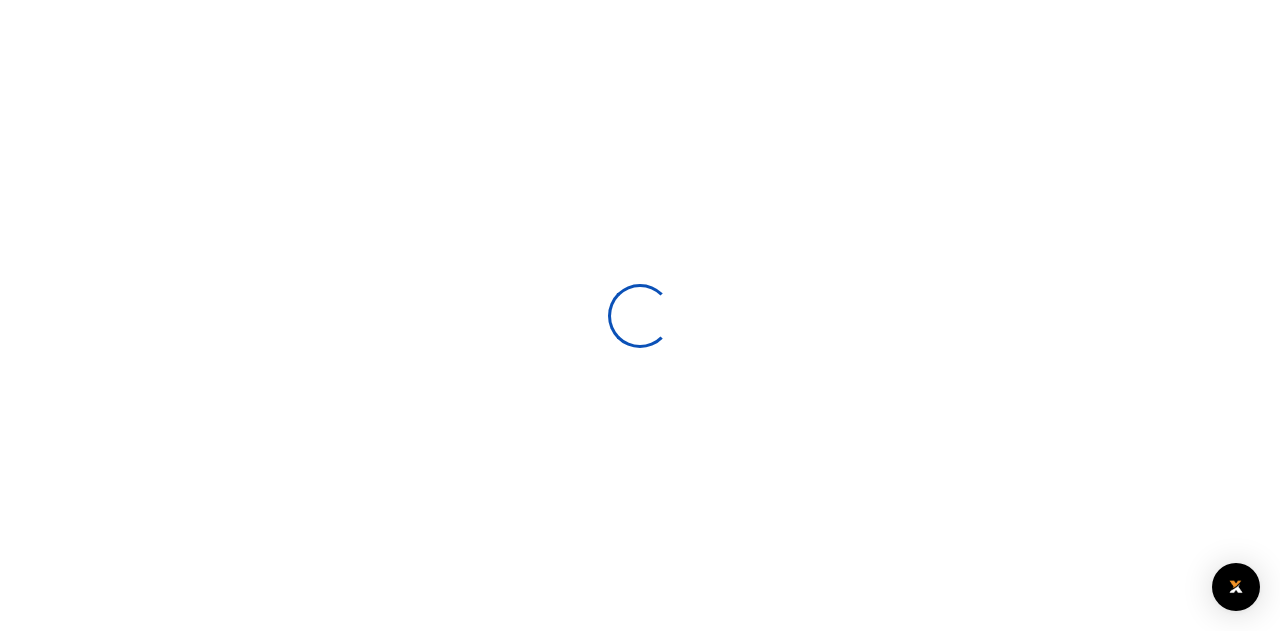 select 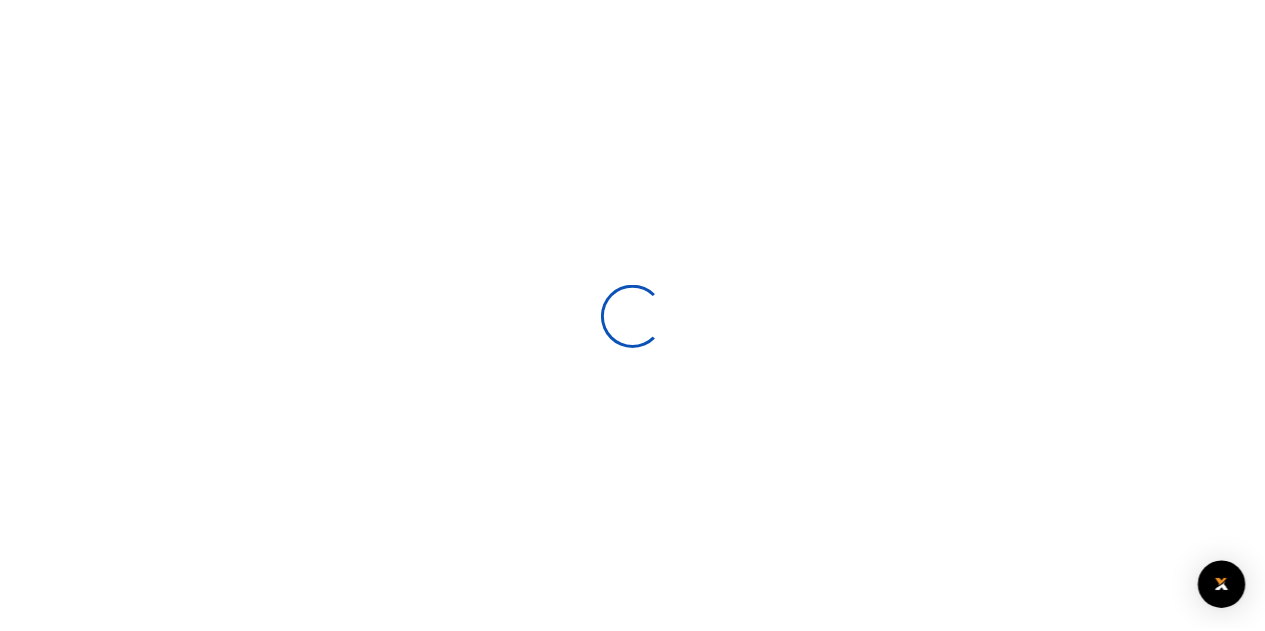 scroll, scrollTop: 0, scrollLeft: 0, axis: both 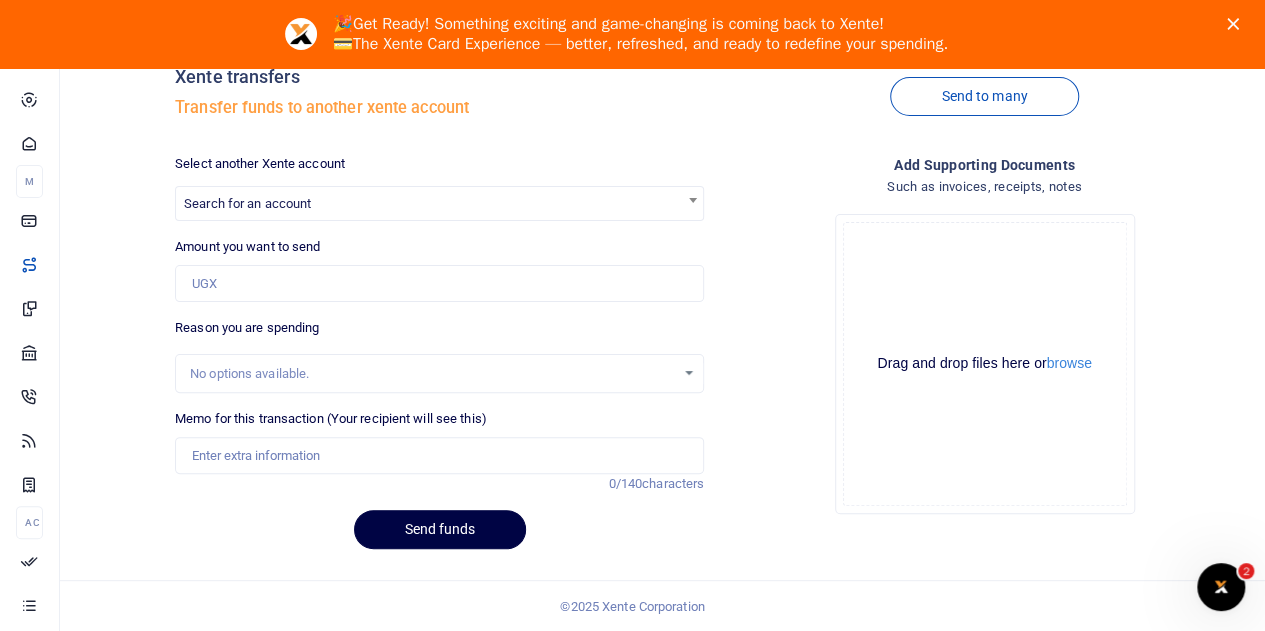 click on "No options available." at bounding box center (432, 374) 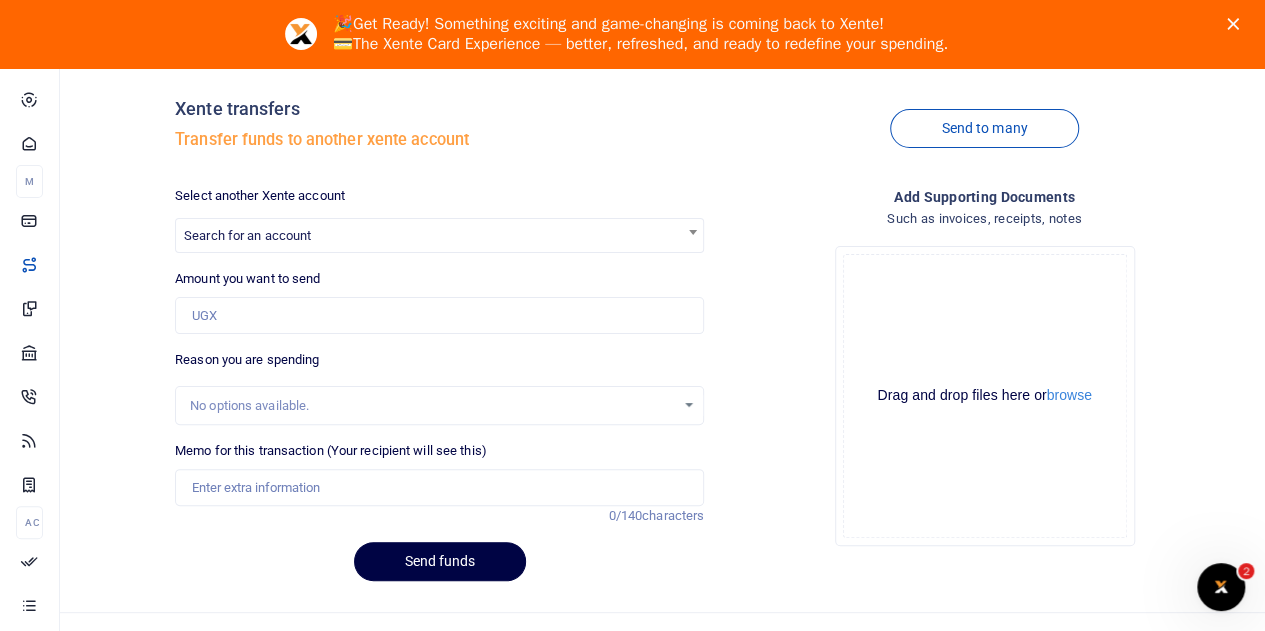 scroll, scrollTop: 0, scrollLeft: 0, axis: both 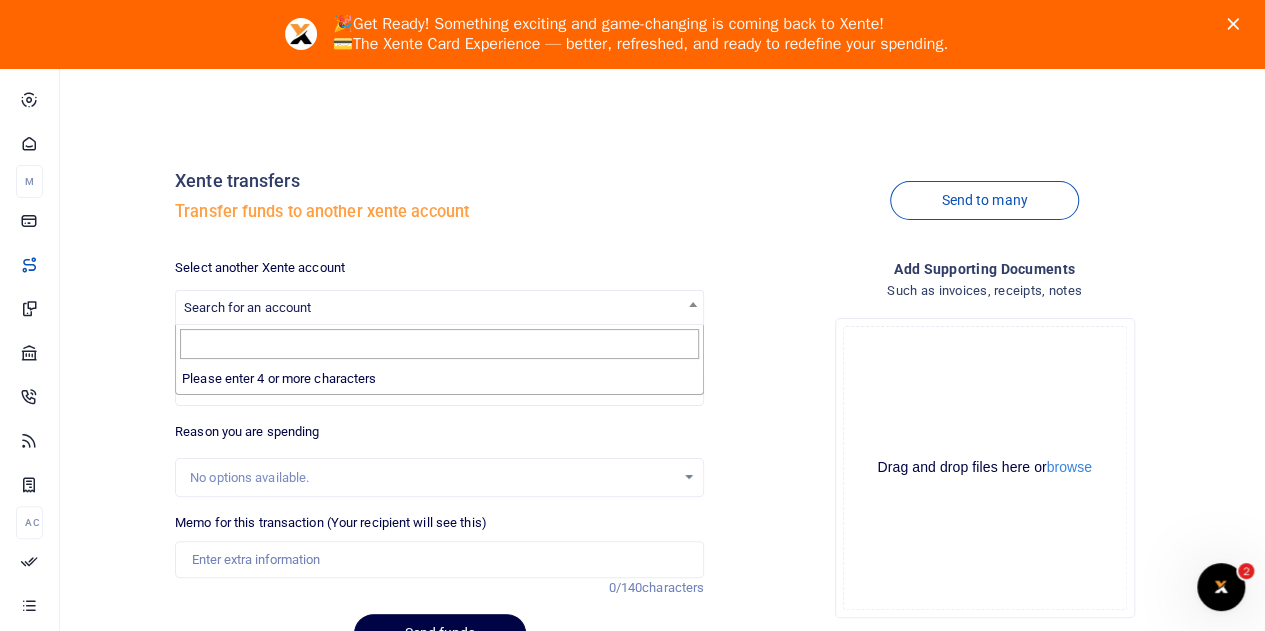 click on "Search for an account" at bounding box center (439, 306) 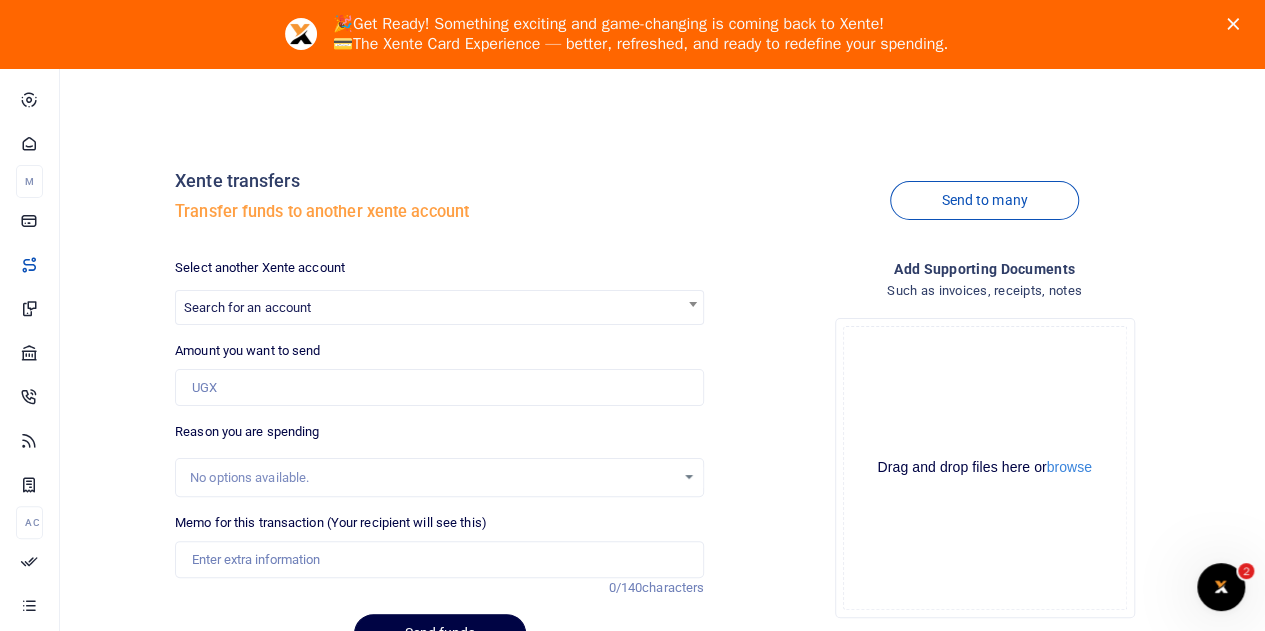 click on "Select another Xente account
Search for an account" at bounding box center (439, 292) 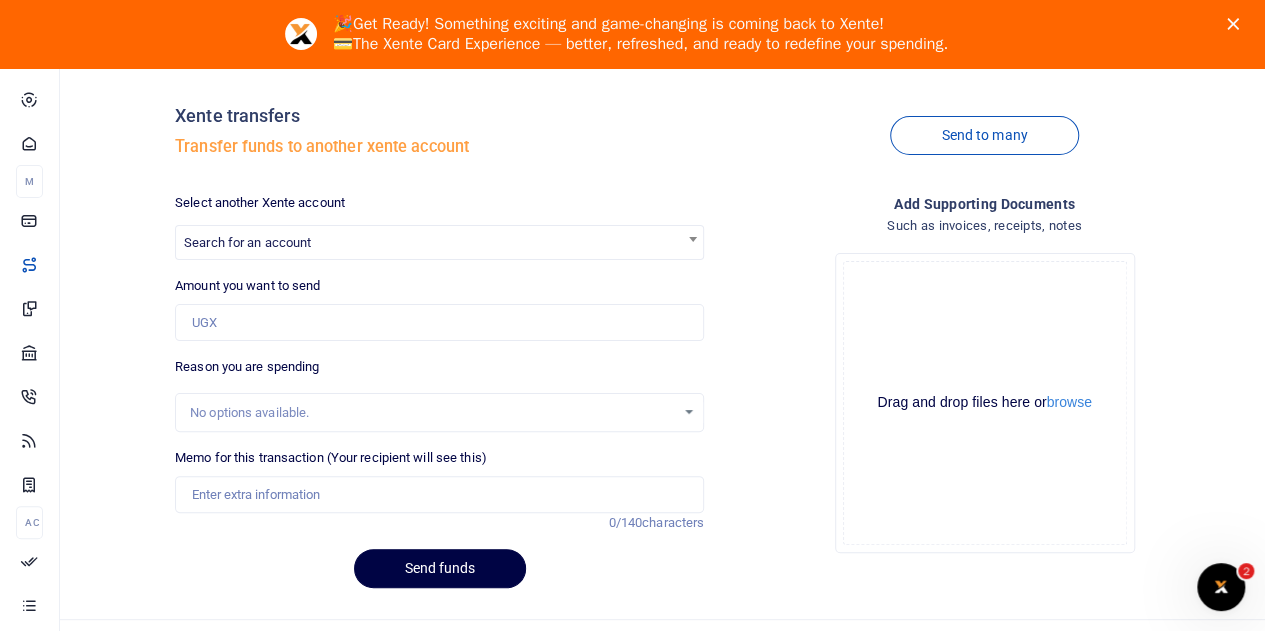 scroll, scrollTop: 0, scrollLeft: 0, axis: both 